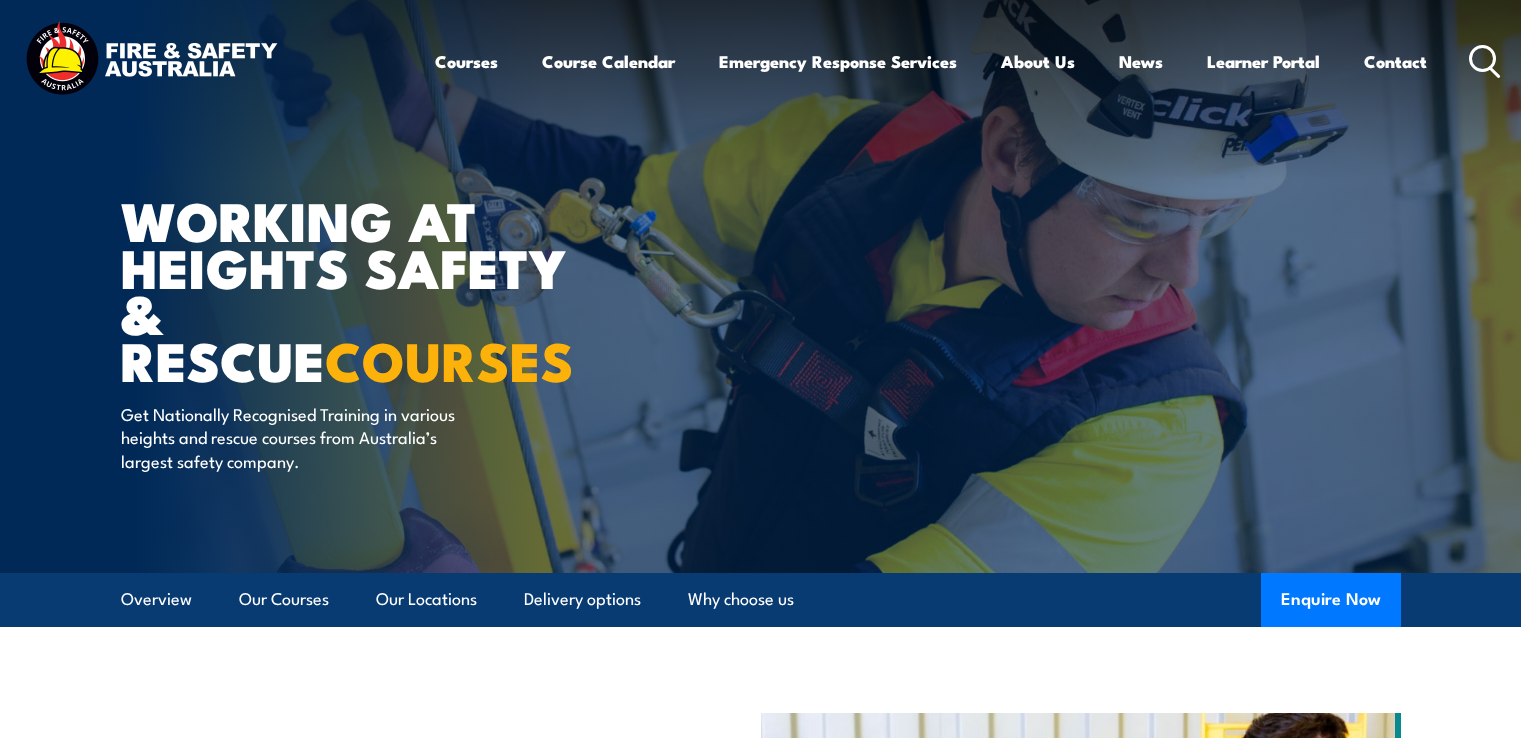 scroll, scrollTop: 0, scrollLeft: 0, axis: both 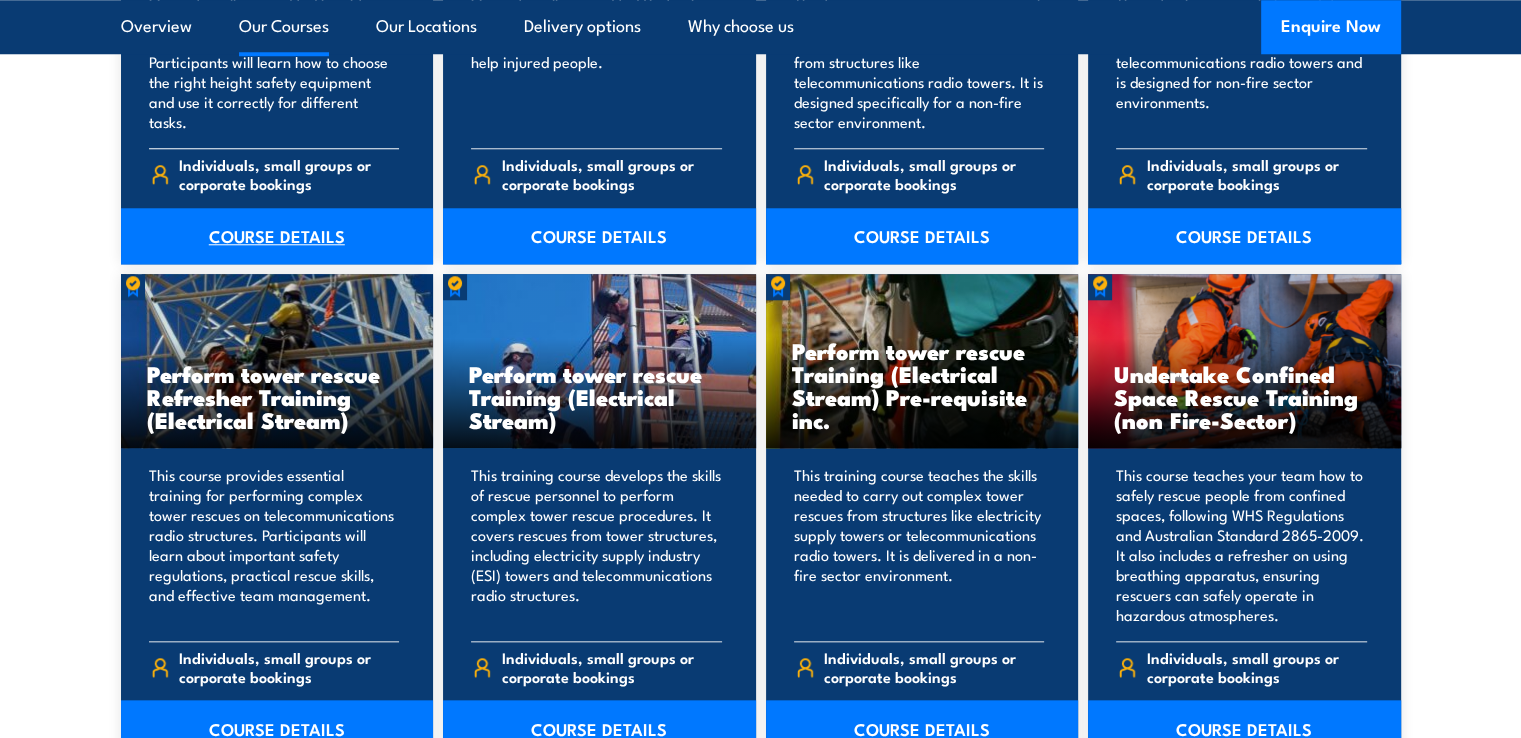 click on "COURSE DETAILS" at bounding box center [277, 236] 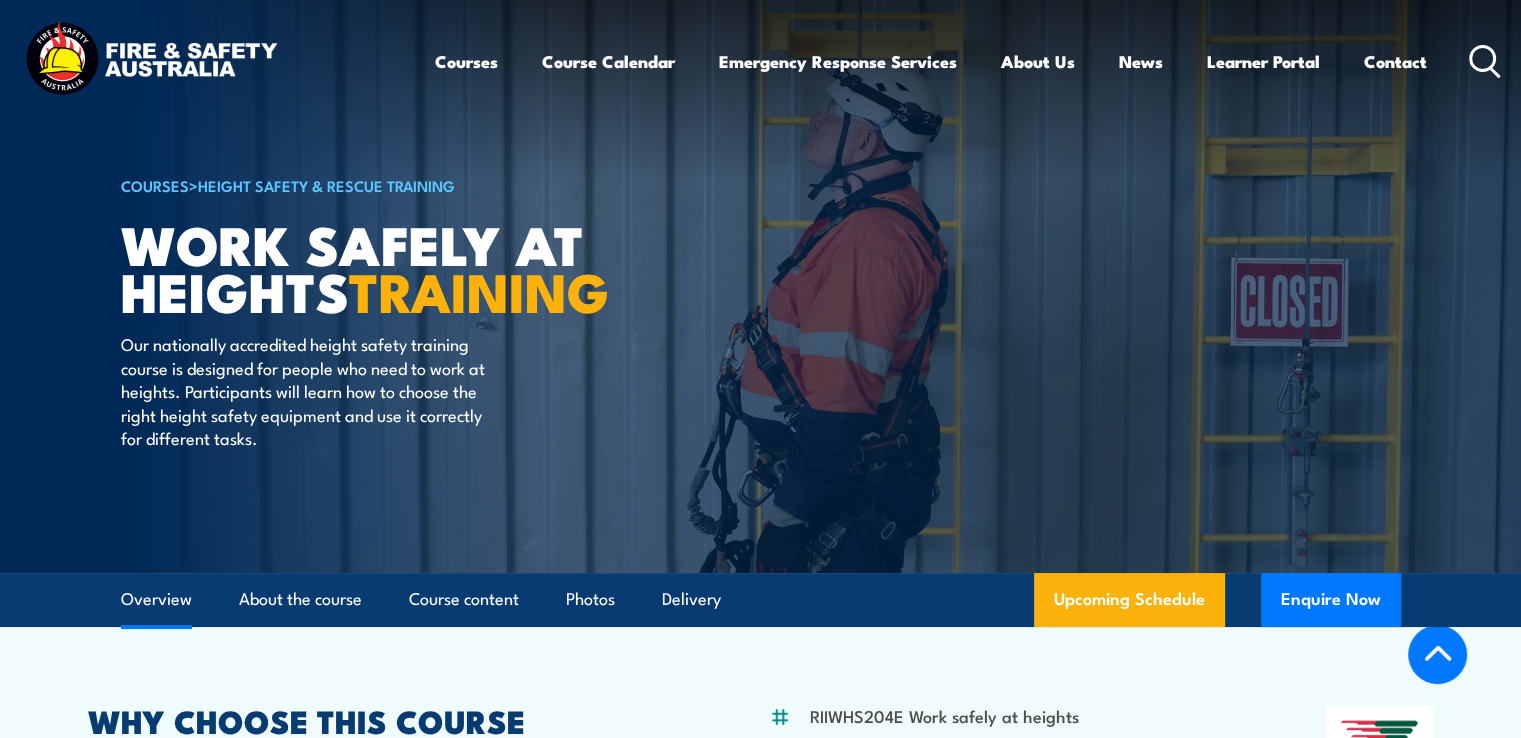 scroll, scrollTop: 500, scrollLeft: 0, axis: vertical 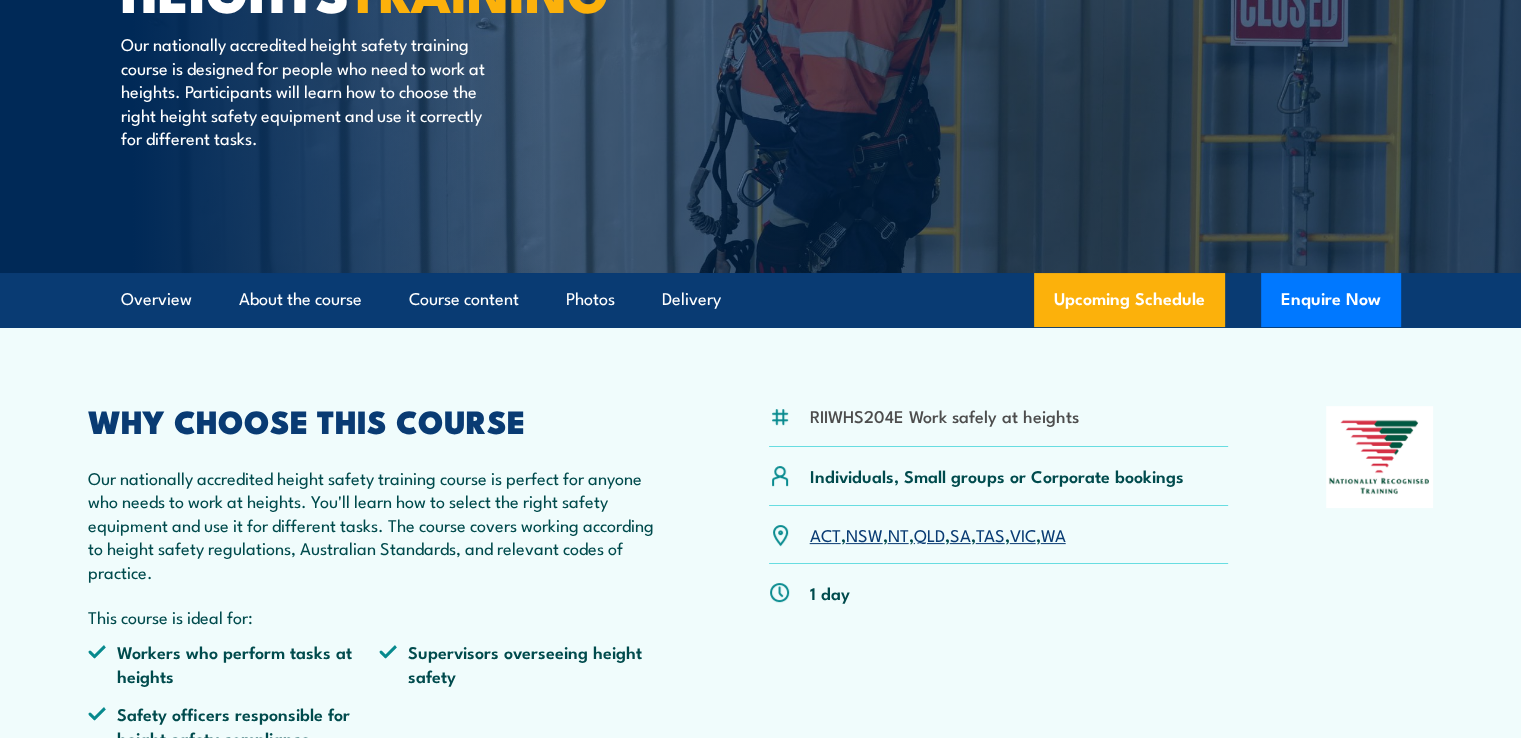 click on "NSW" at bounding box center [864, 534] 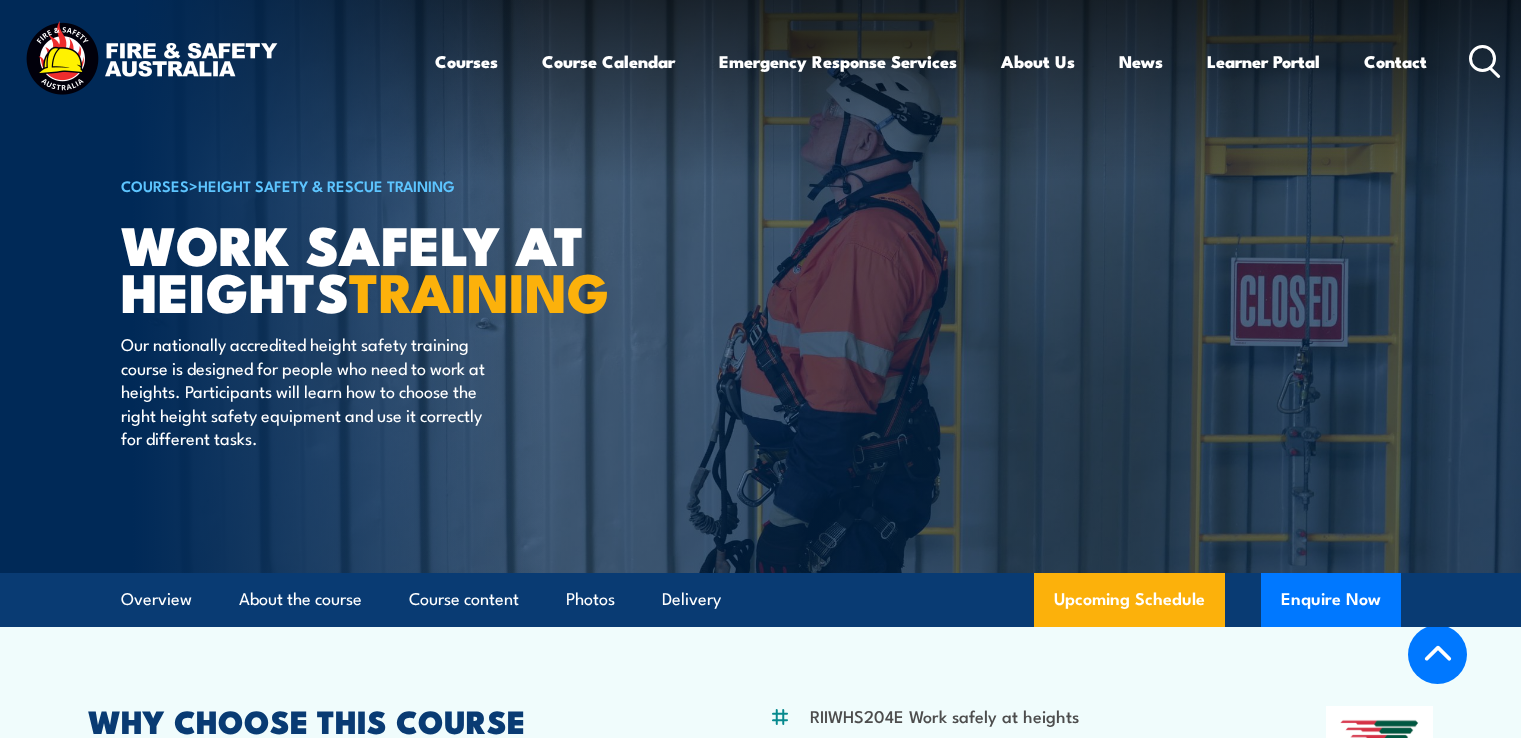 scroll, scrollTop: 3181, scrollLeft: 0, axis: vertical 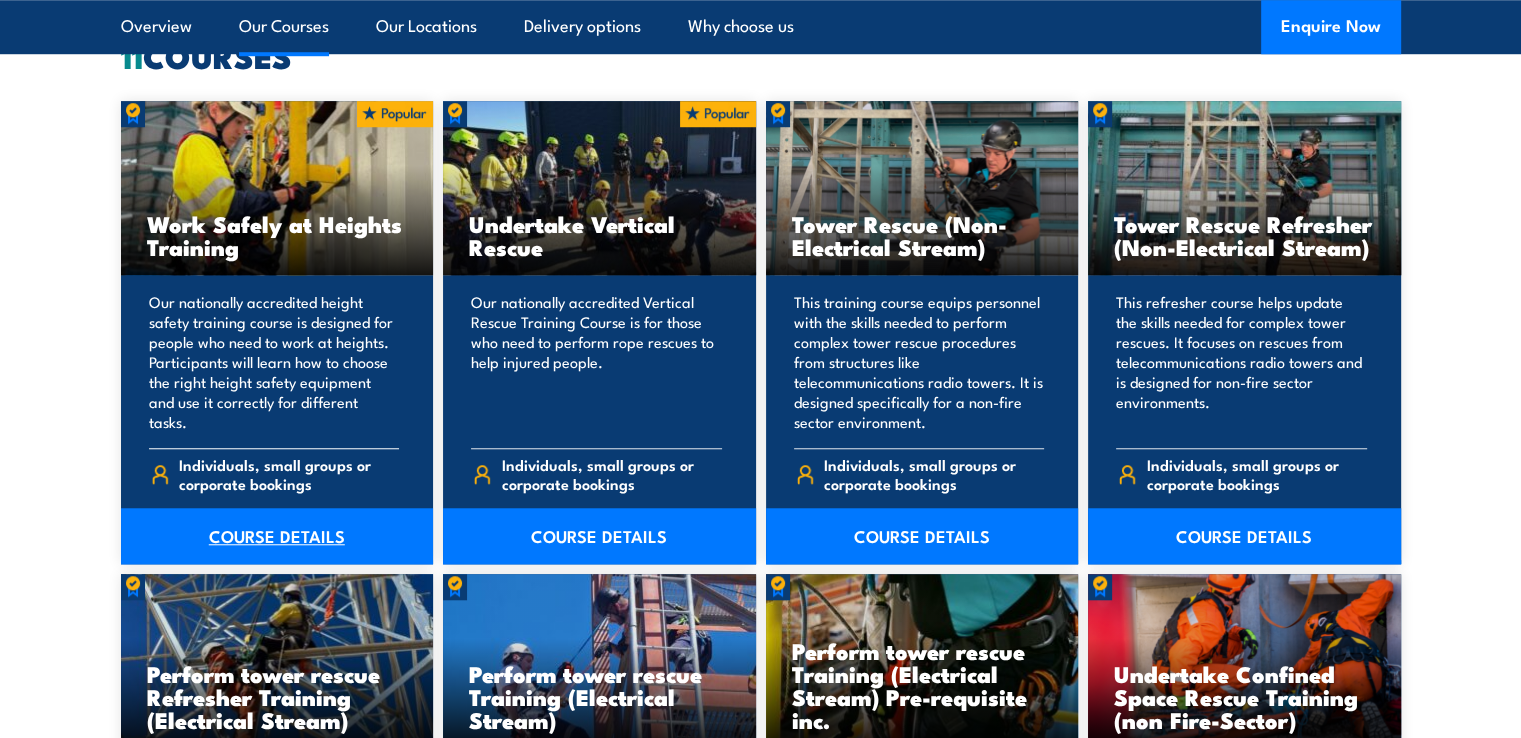 click on "COURSE DETAILS" at bounding box center (277, 536) 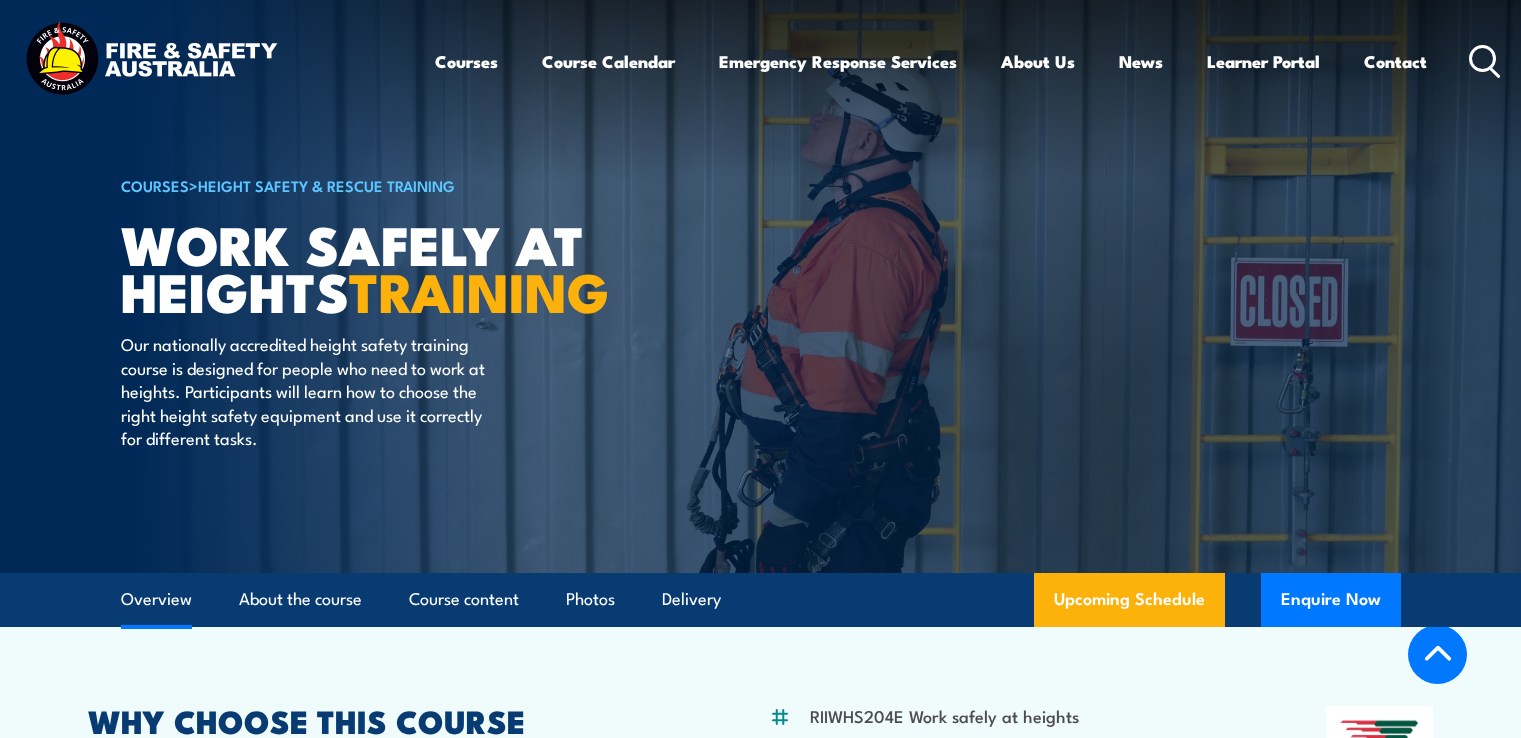 scroll, scrollTop: 600, scrollLeft: 0, axis: vertical 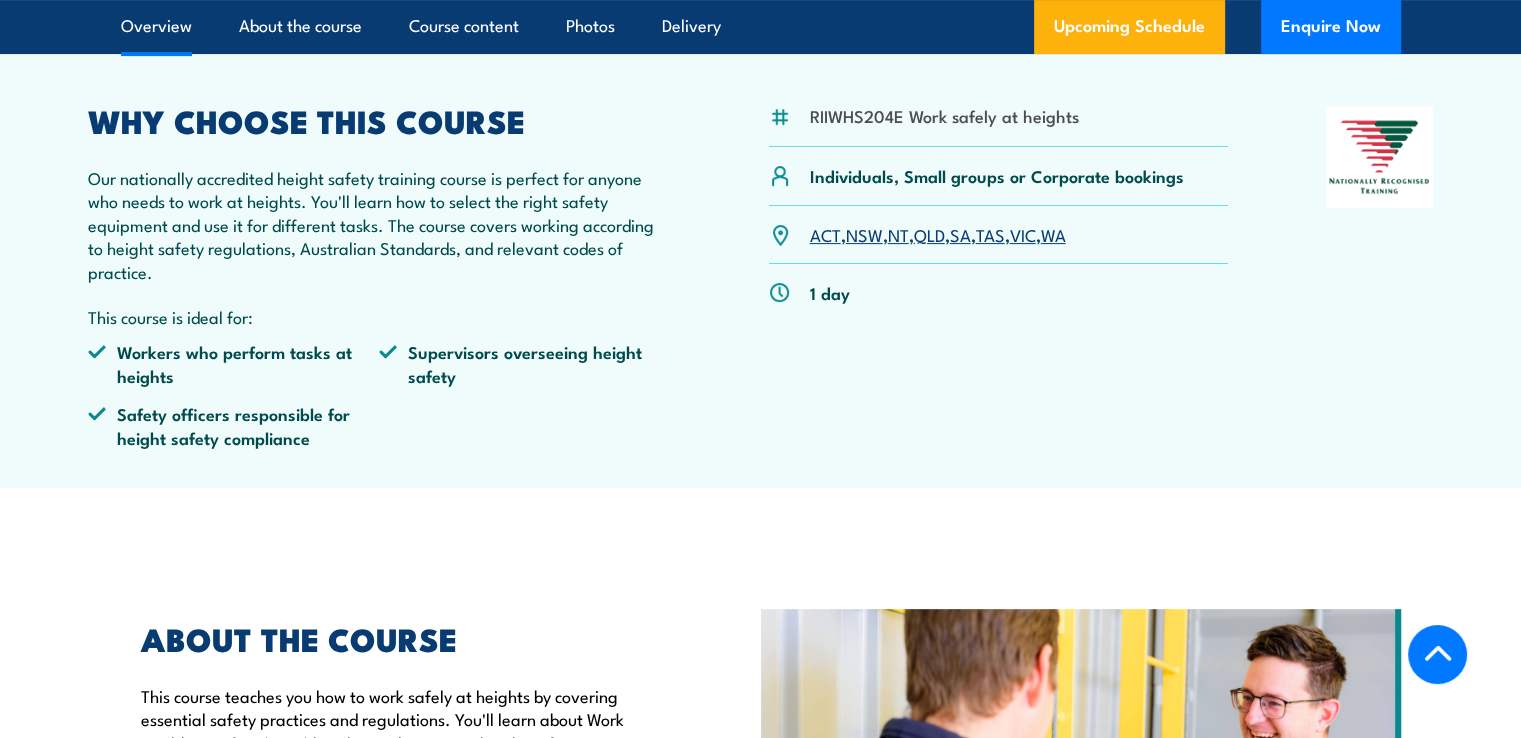click on "ACT ,  NSW ,  NT ,  QLD ,  SA ,  TAS ,  VIC ,  WA" at bounding box center [999, 235] 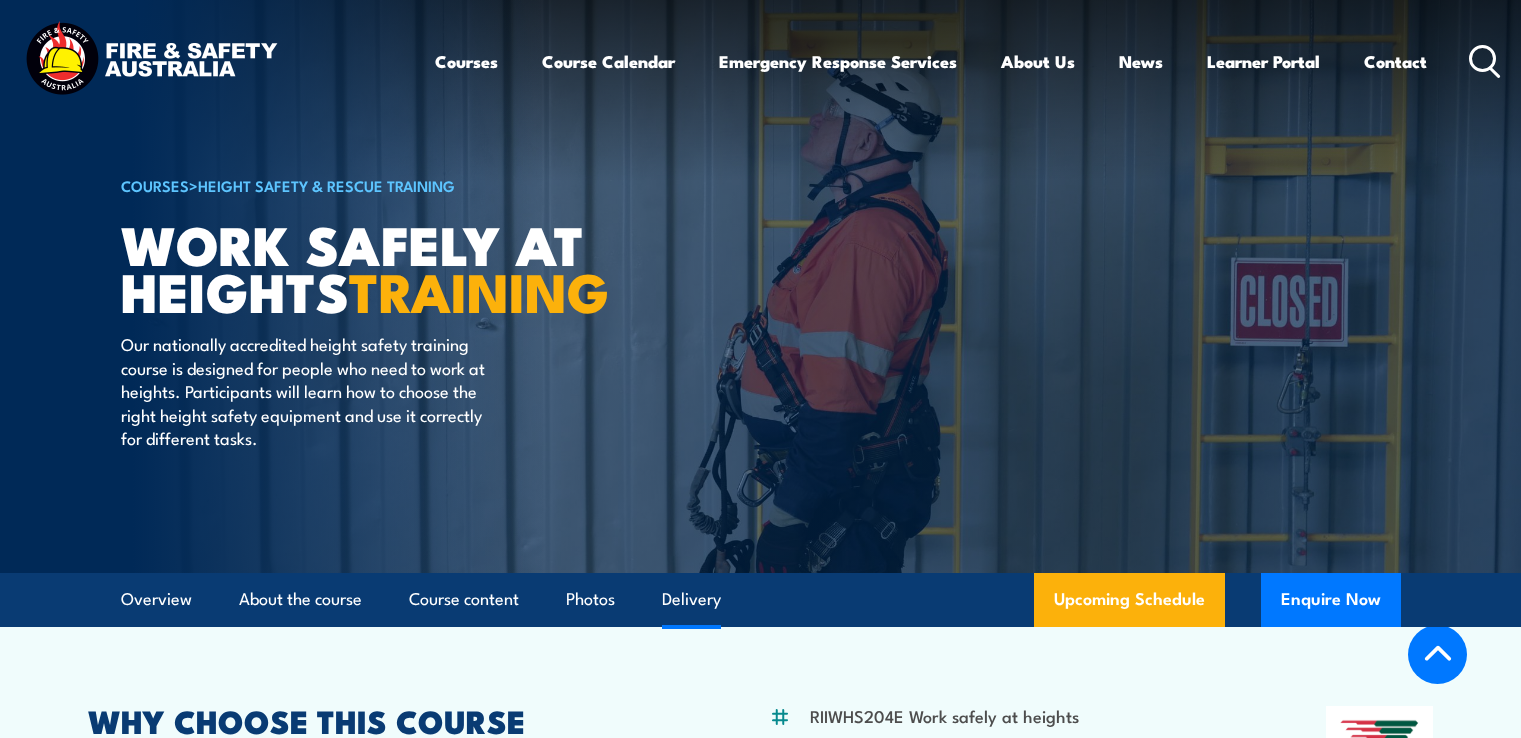scroll, scrollTop: 3168, scrollLeft: 0, axis: vertical 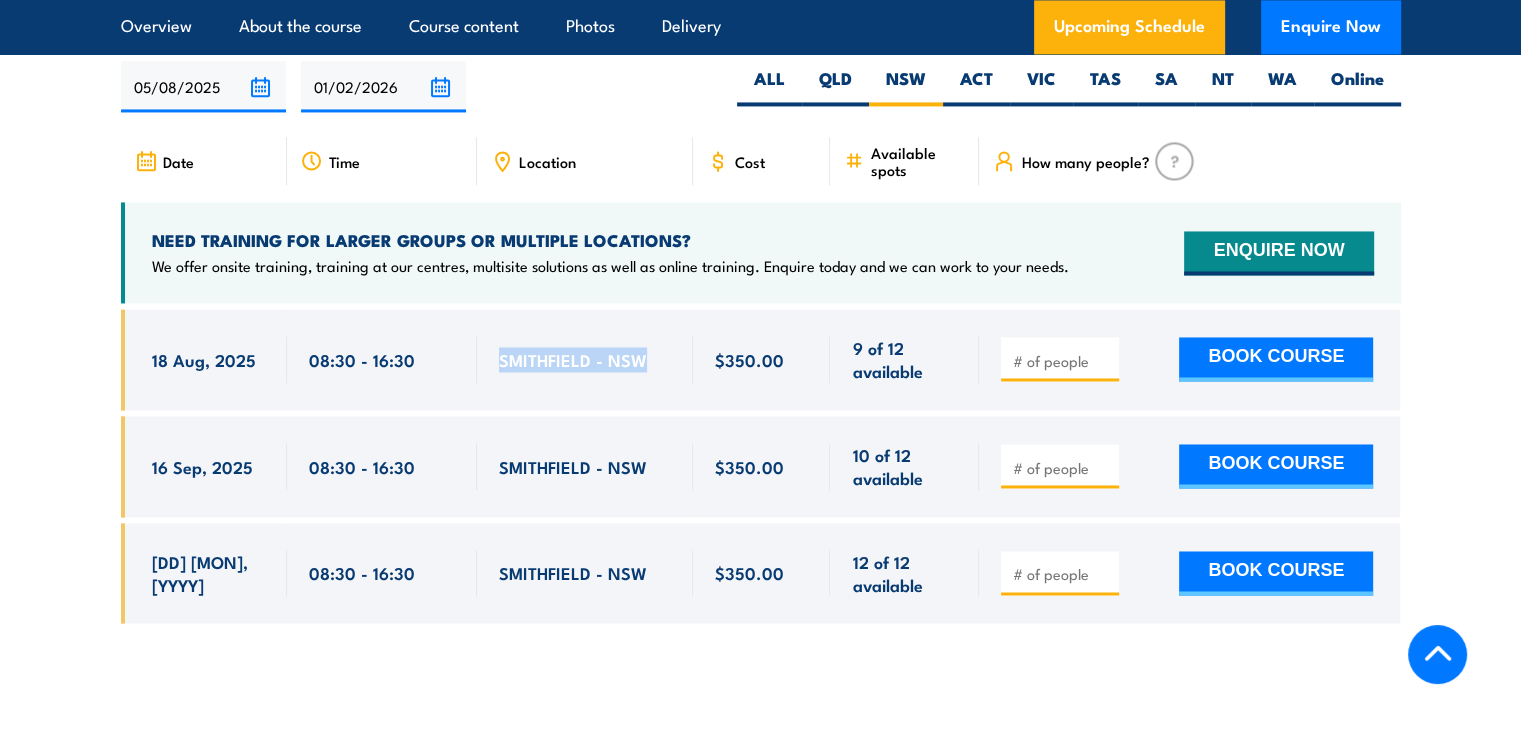 drag, startPoint x: 641, startPoint y: 359, endPoint x: 496, endPoint y: 361, distance: 145.0138 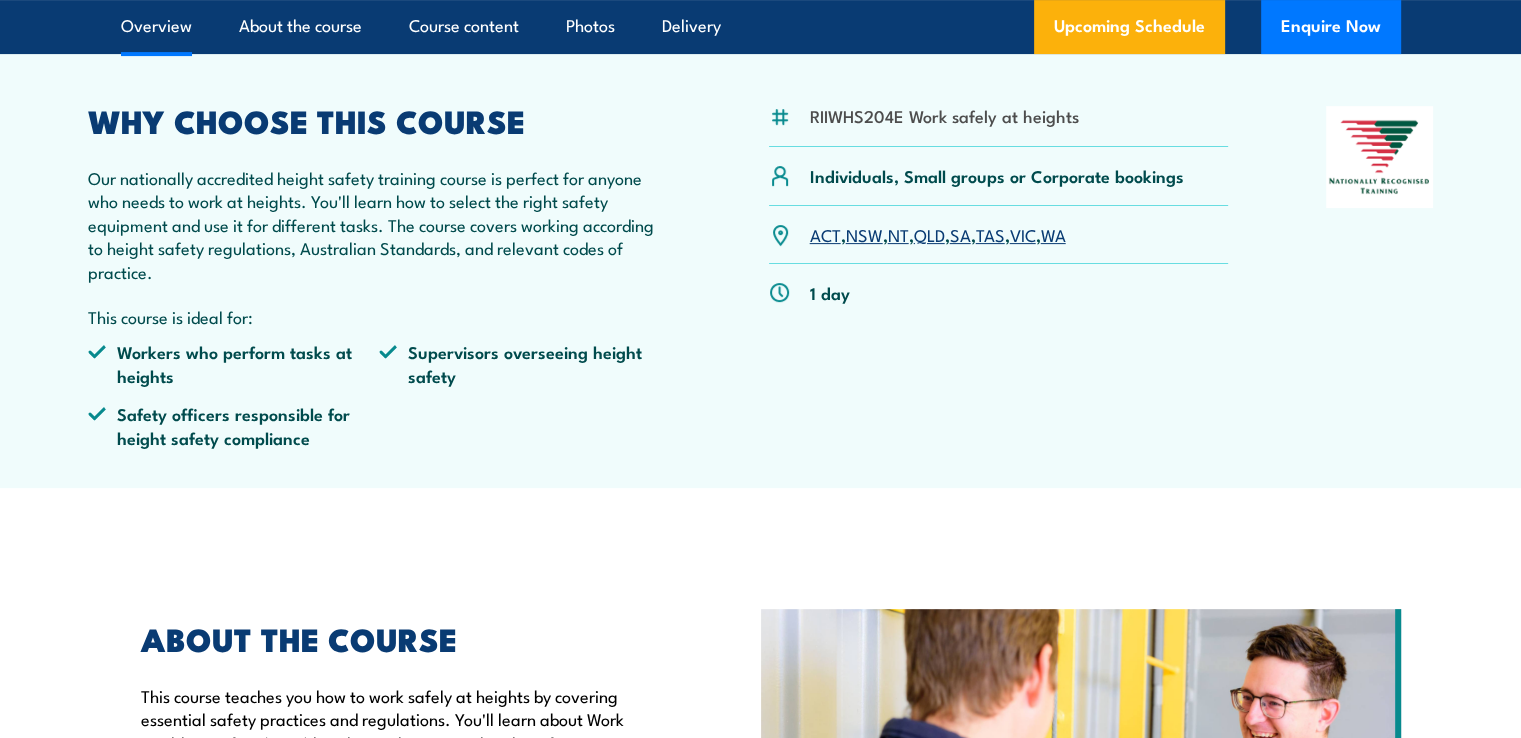 scroll, scrollTop: 0, scrollLeft: 0, axis: both 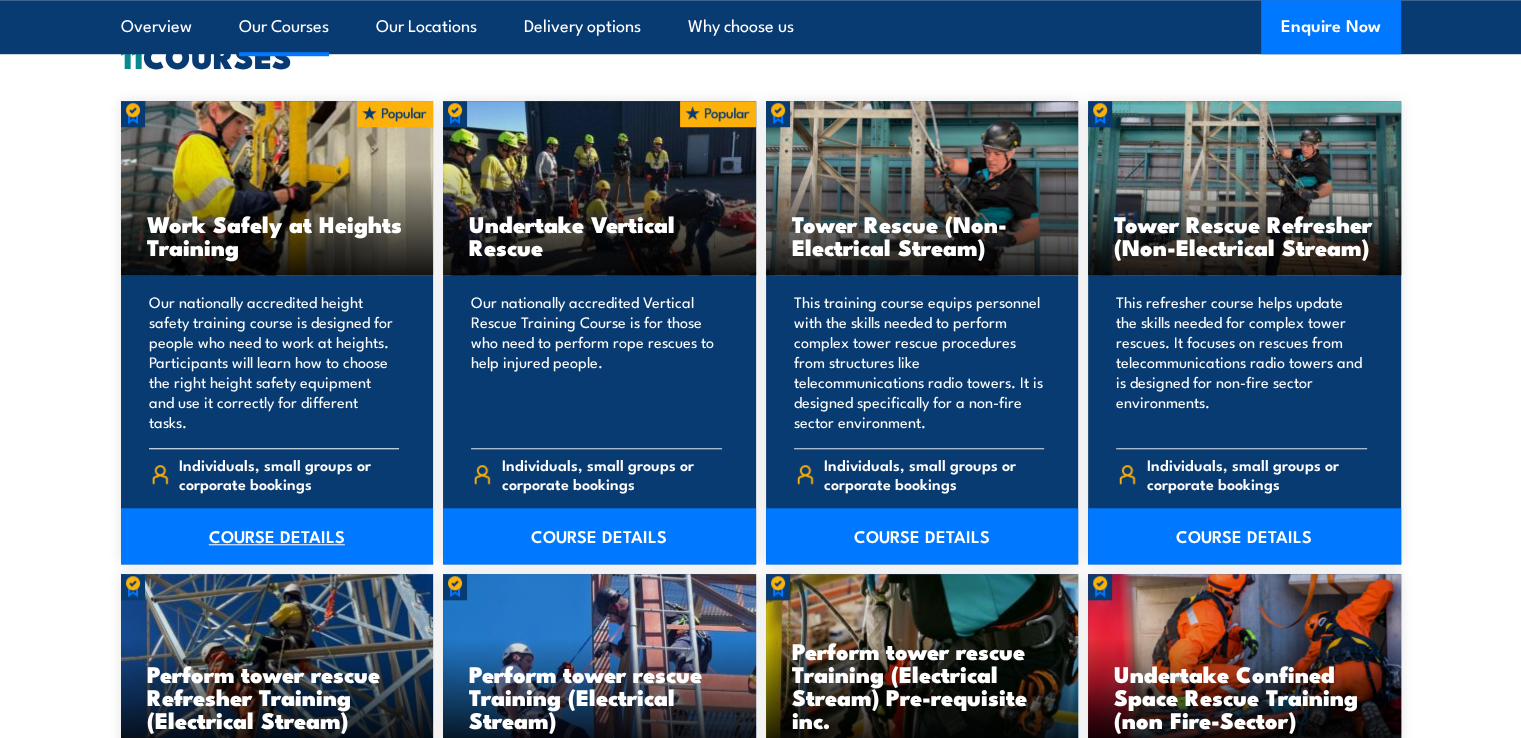 click on "COURSE DETAILS" at bounding box center [277, 536] 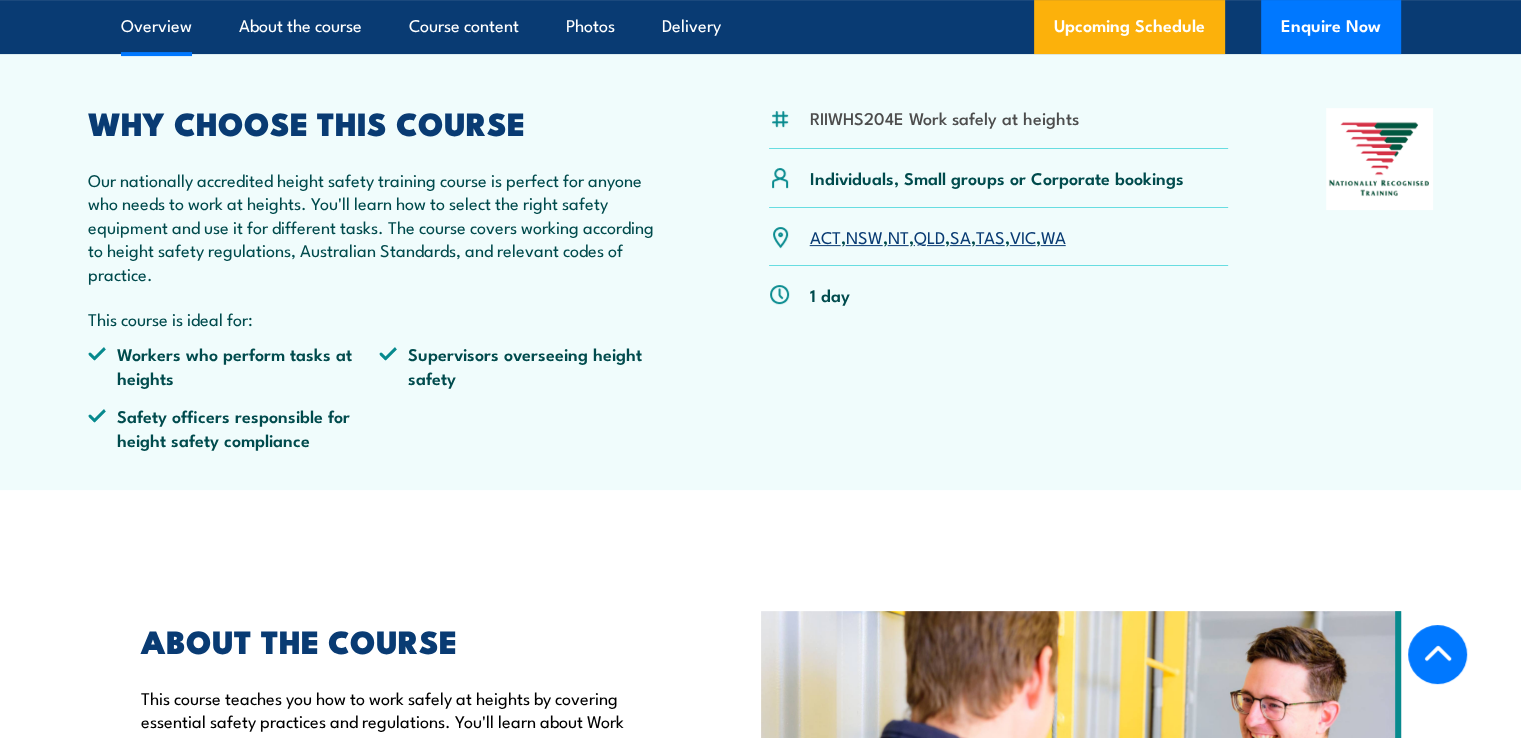 scroll, scrollTop: 600, scrollLeft: 0, axis: vertical 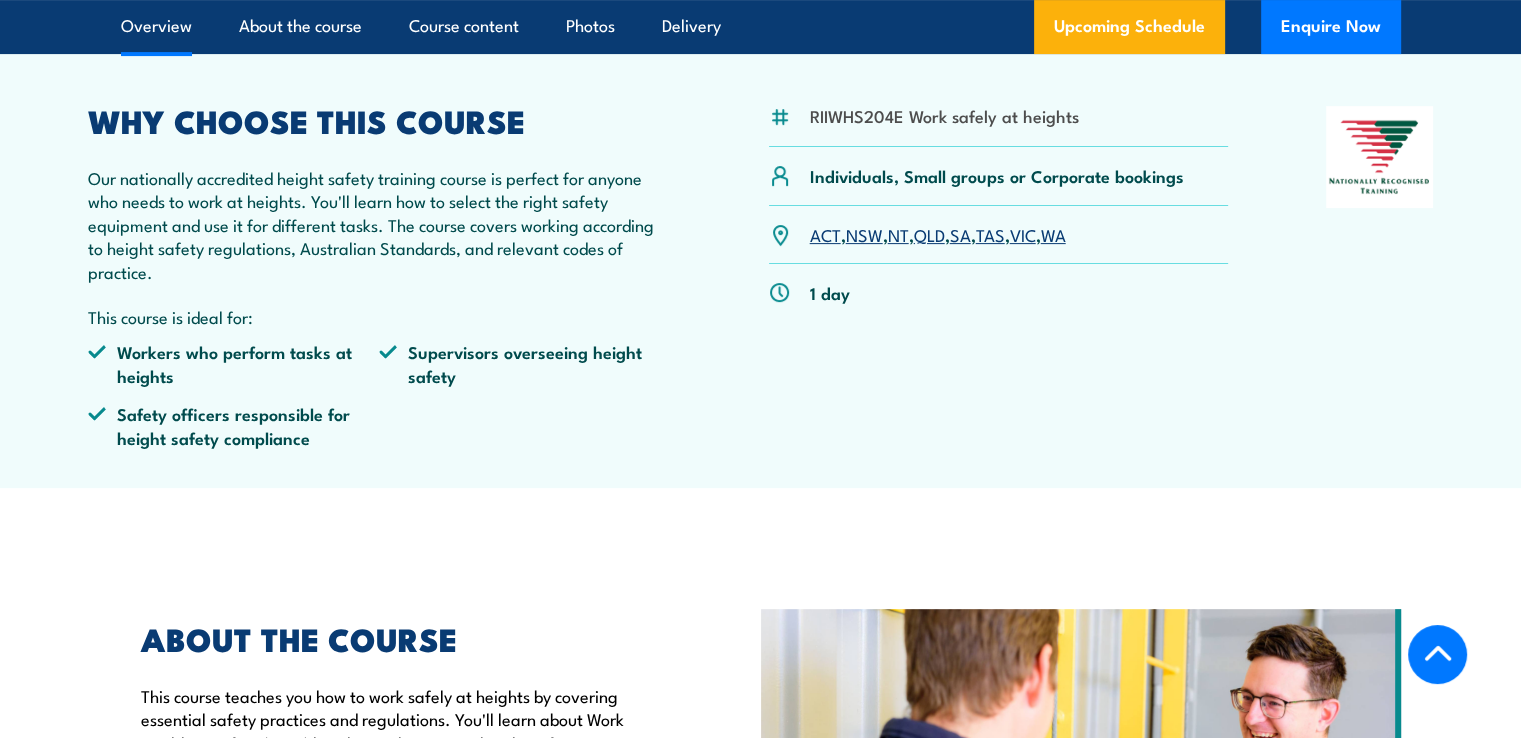click on "QLD" at bounding box center [929, 234] 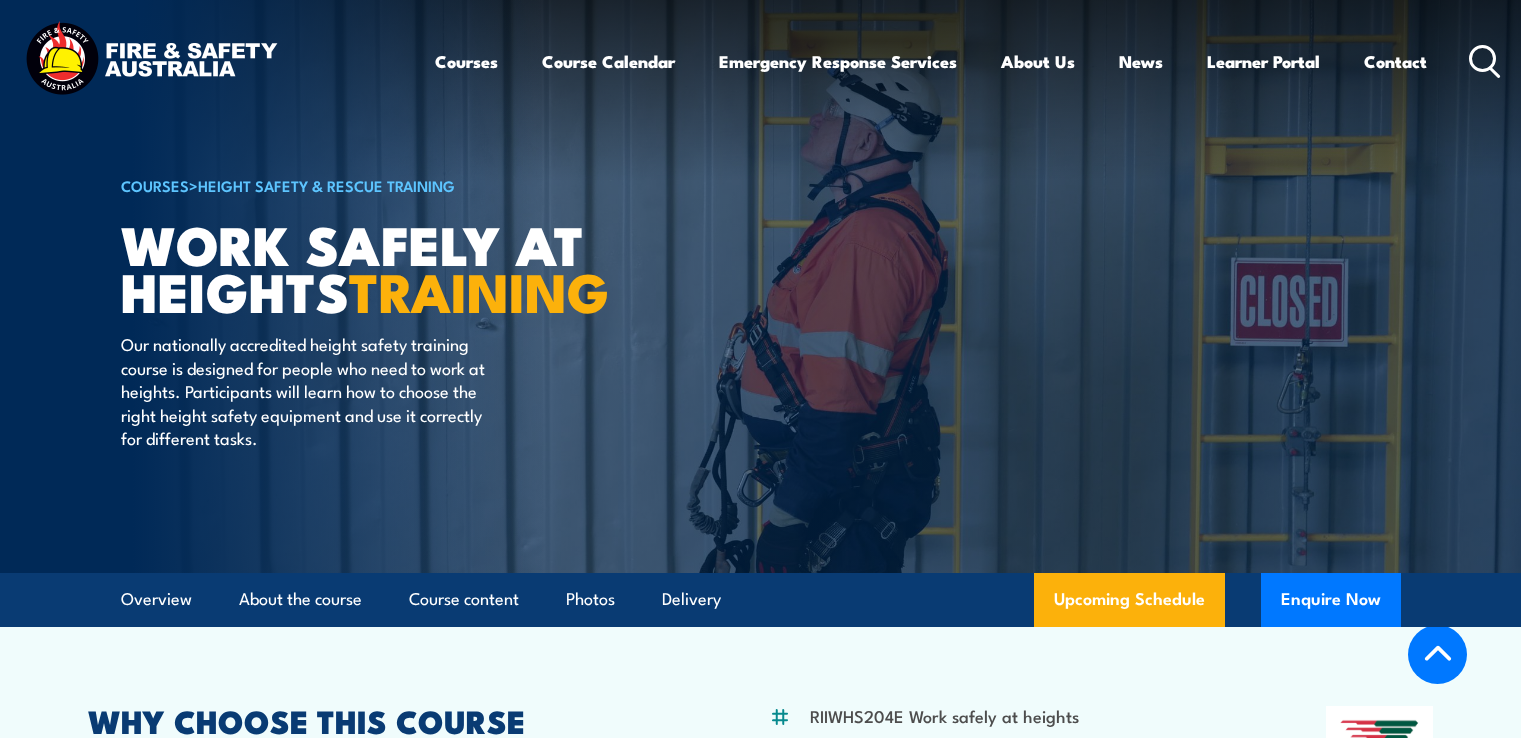 scroll, scrollTop: 3181, scrollLeft: 0, axis: vertical 